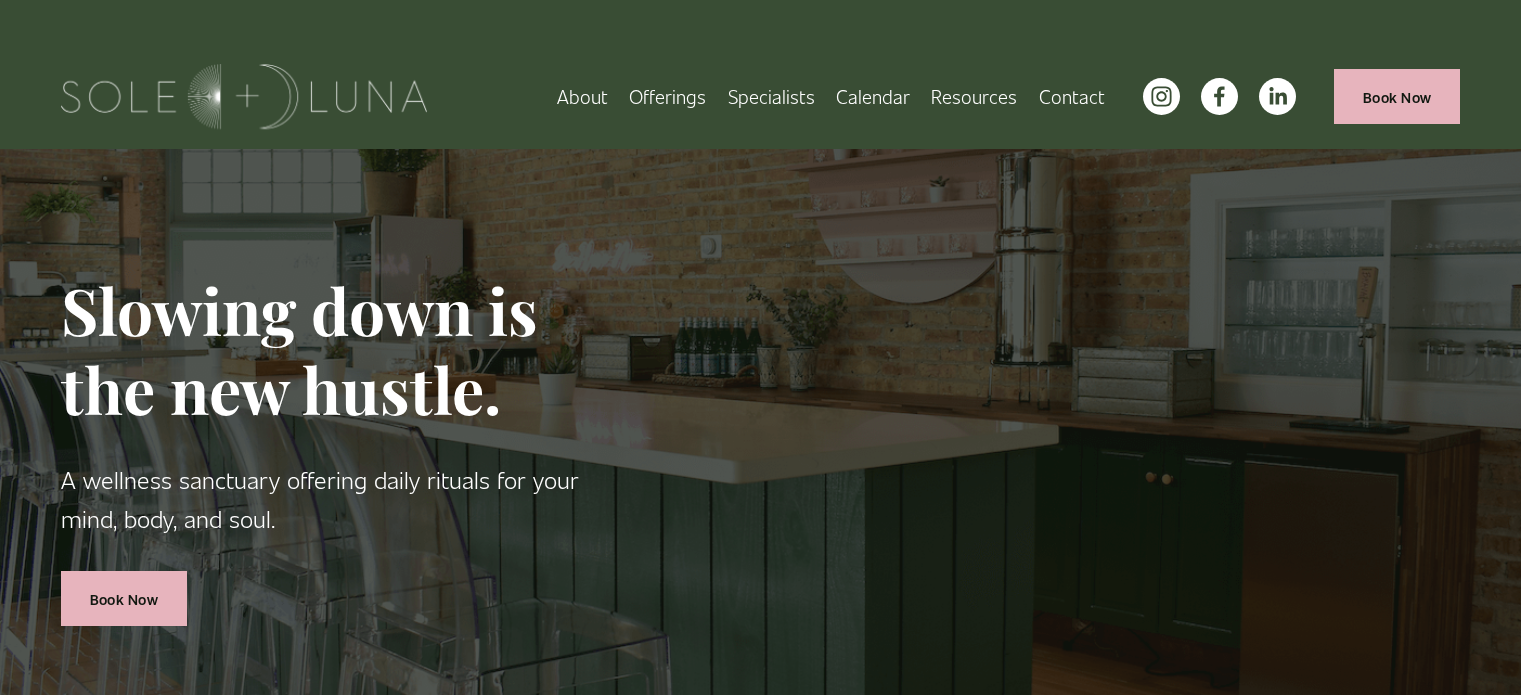 scroll, scrollTop: 0, scrollLeft: 0, axis: both 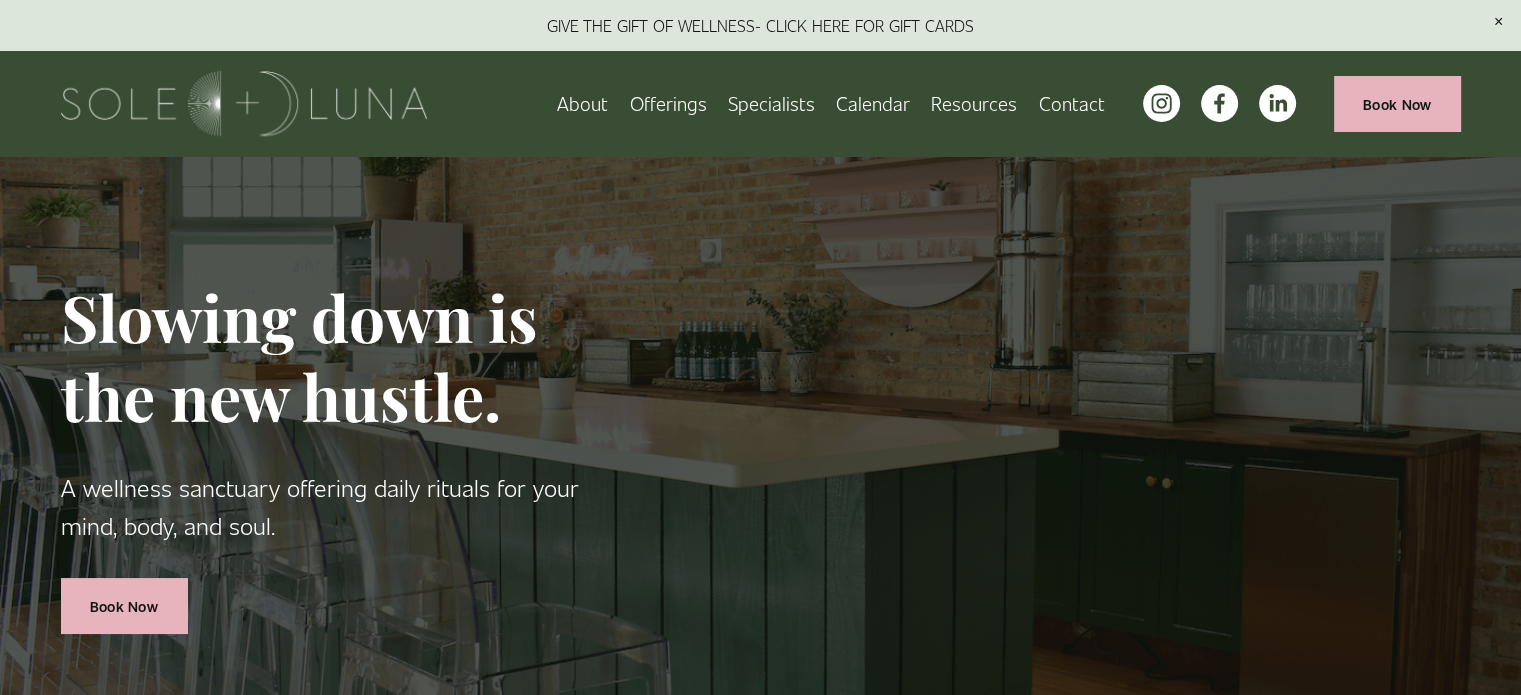 click on "Specialists" at bounding box center (771, 103) 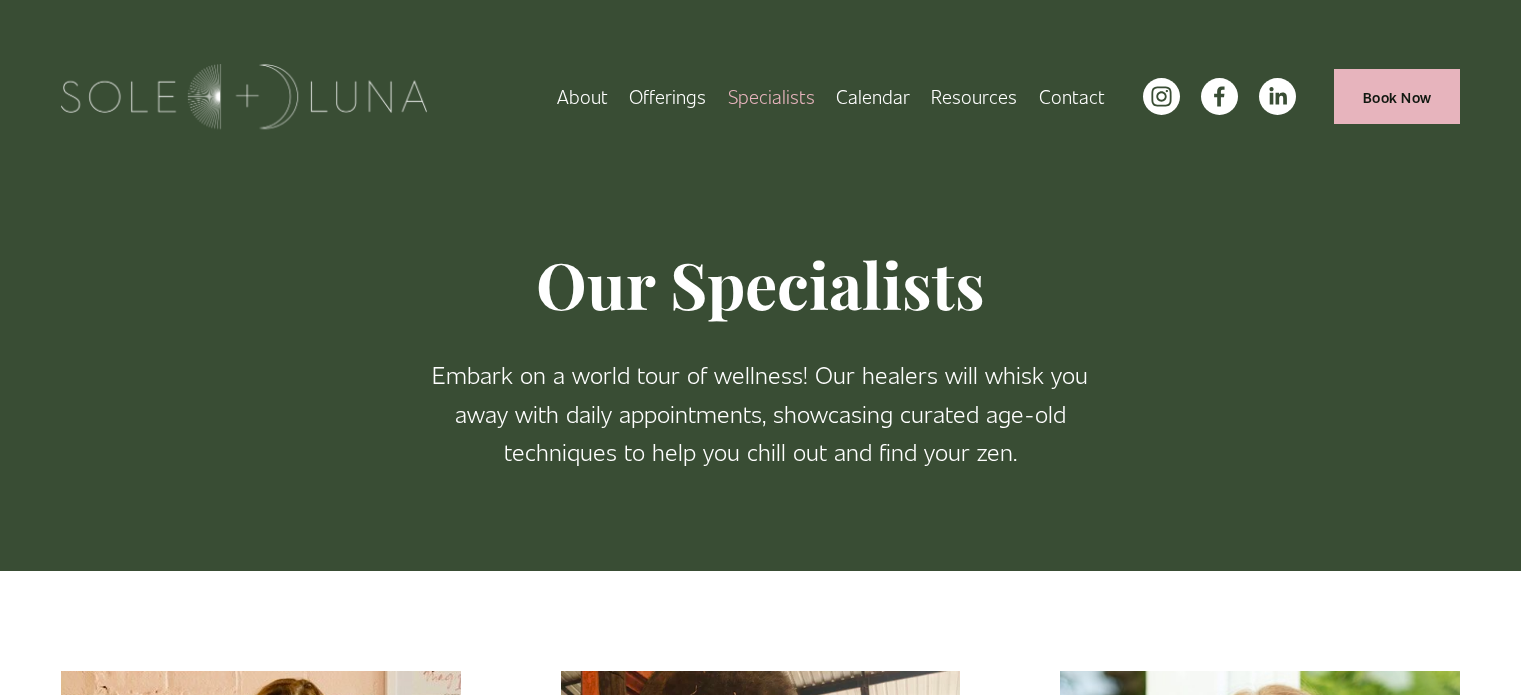 scroll, scrollTop: 0, scrollLeft: 0, axis: both 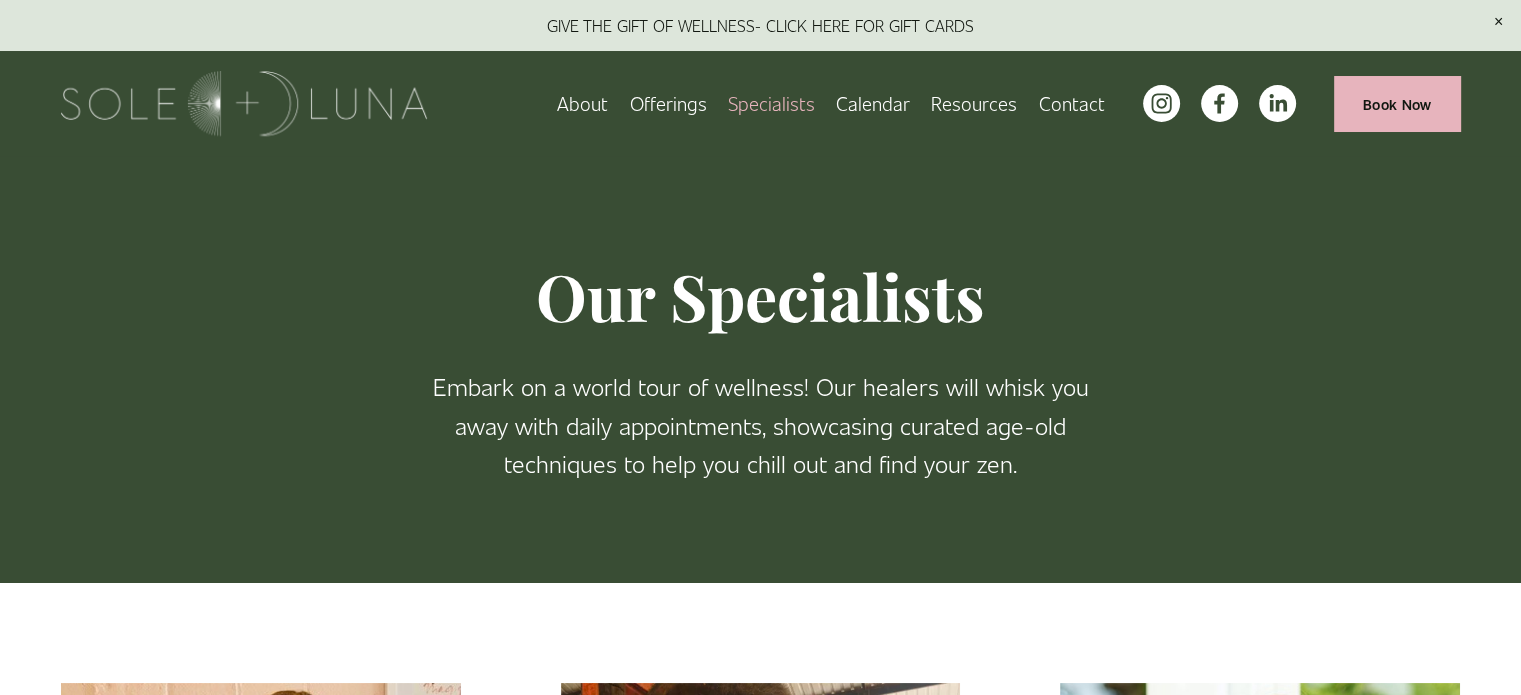 click on "Wellness Experiences" at bounding box center (0, 0) 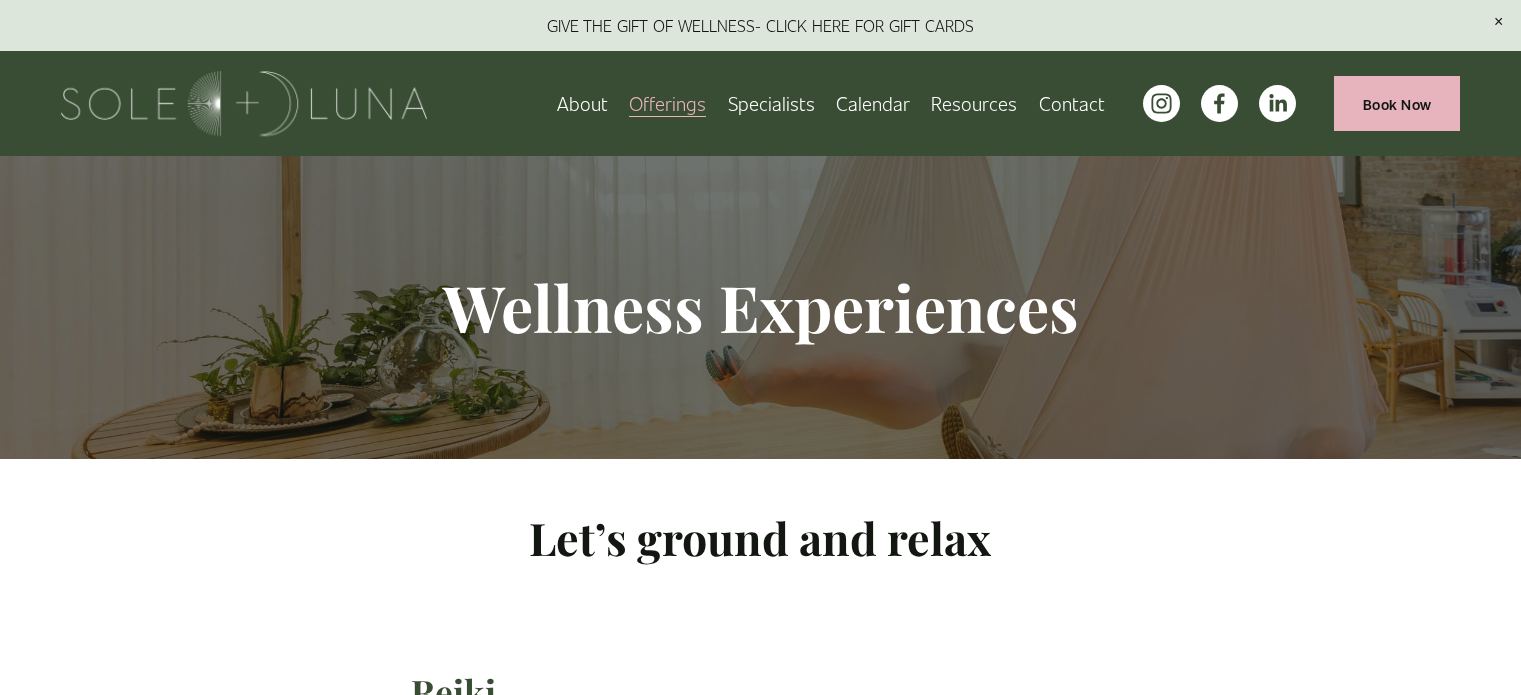 scroll, scrollTop: 0, scrollLeft: 0, axis: both 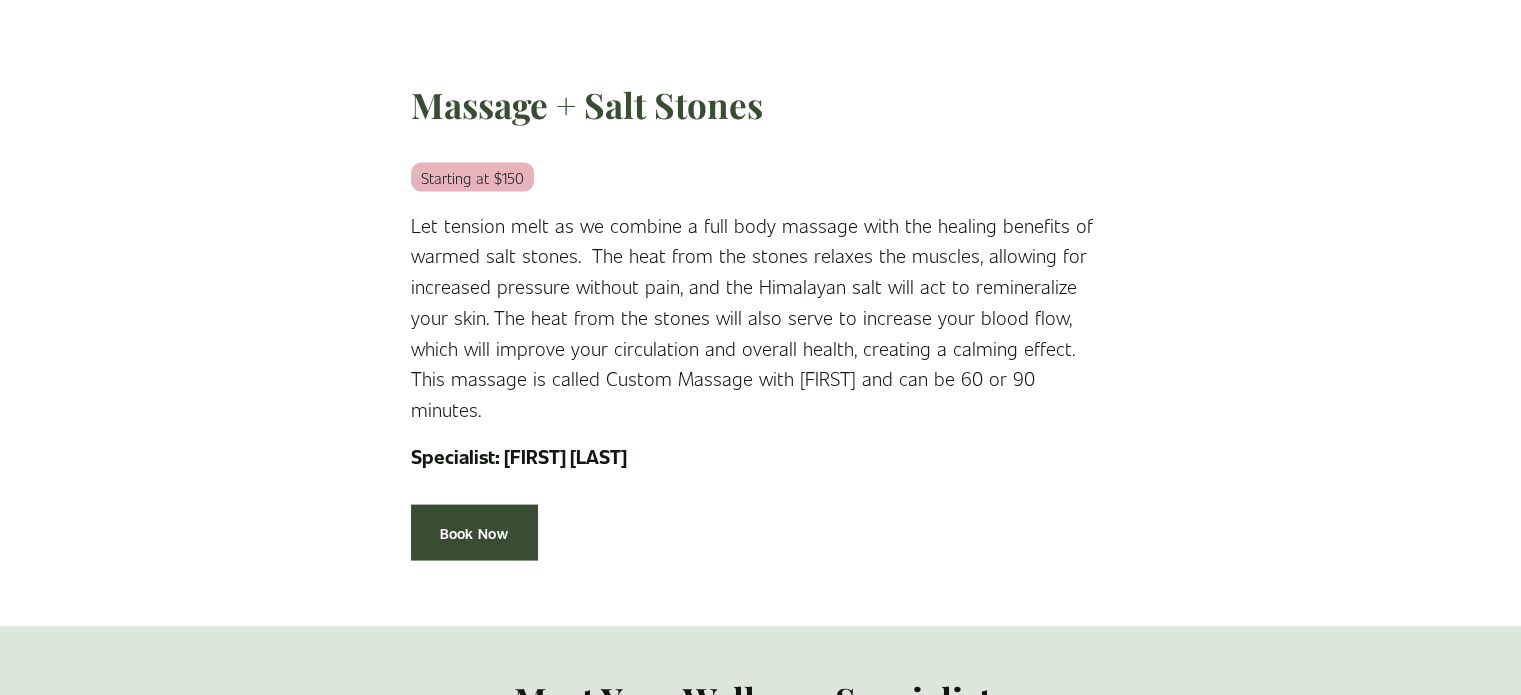 drag, startPoint x: 1401, startPoint y: 558, endPoint x: 1380, endPoint y: 636, distance: 80.77747 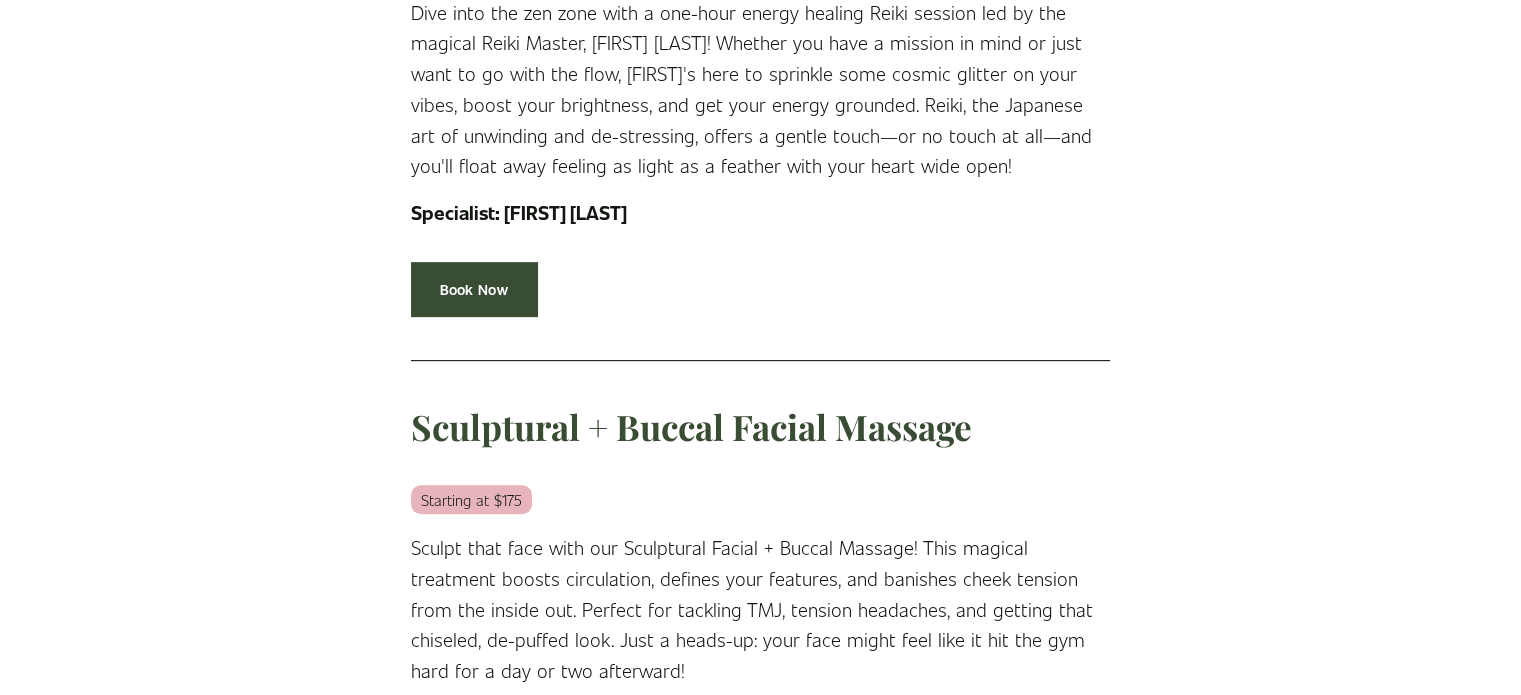 scroll, scrollTop: 0, scrollLeft: 0, axis: both 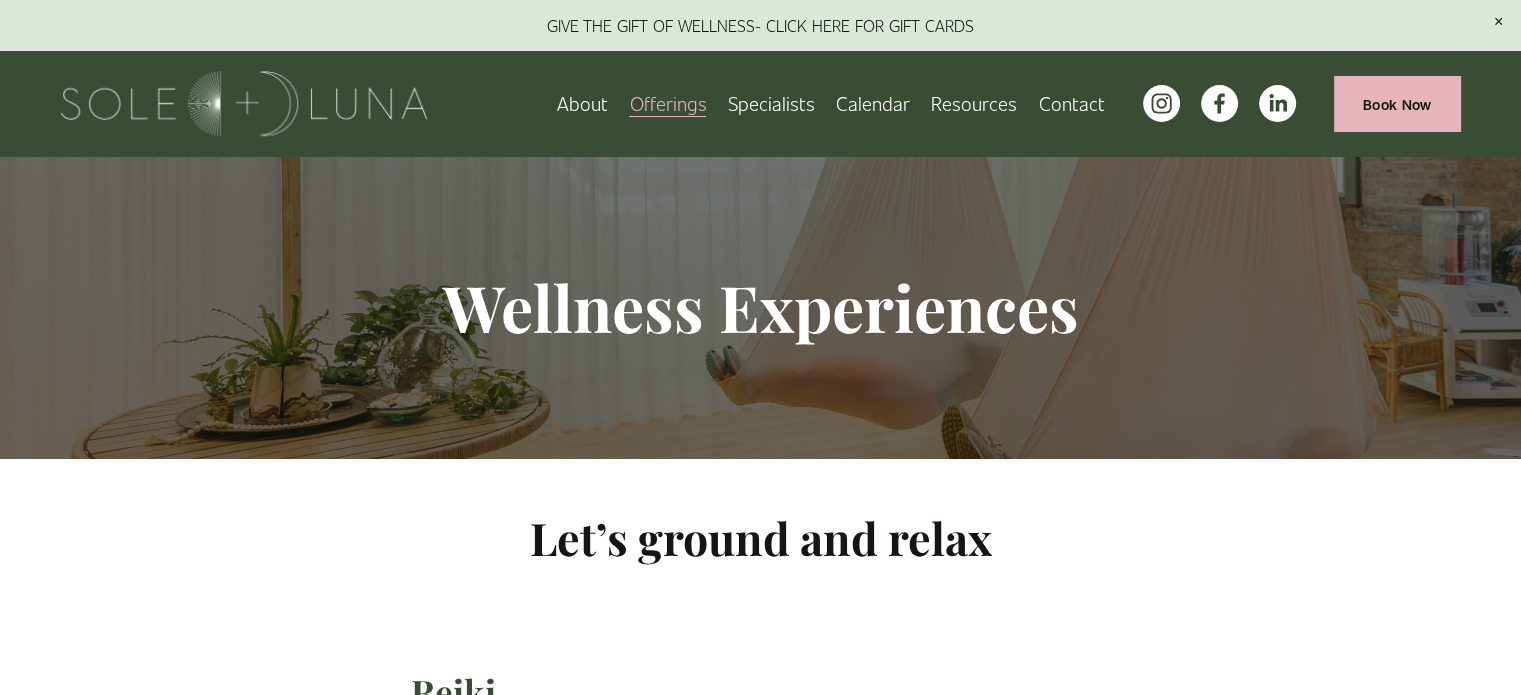 click on "About" at bounding box center (582, 103) 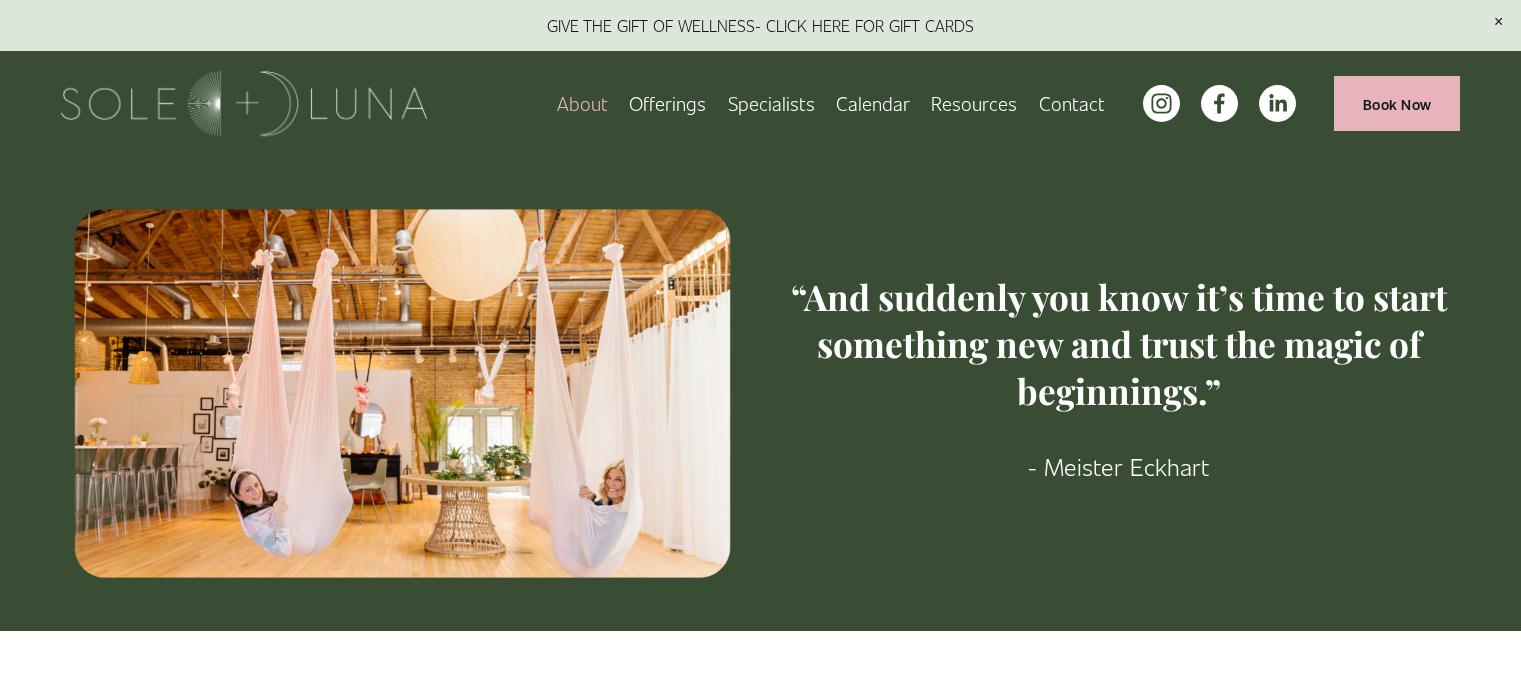 scroll, scrollTop: 0, scrollLeft: 0, axis: both 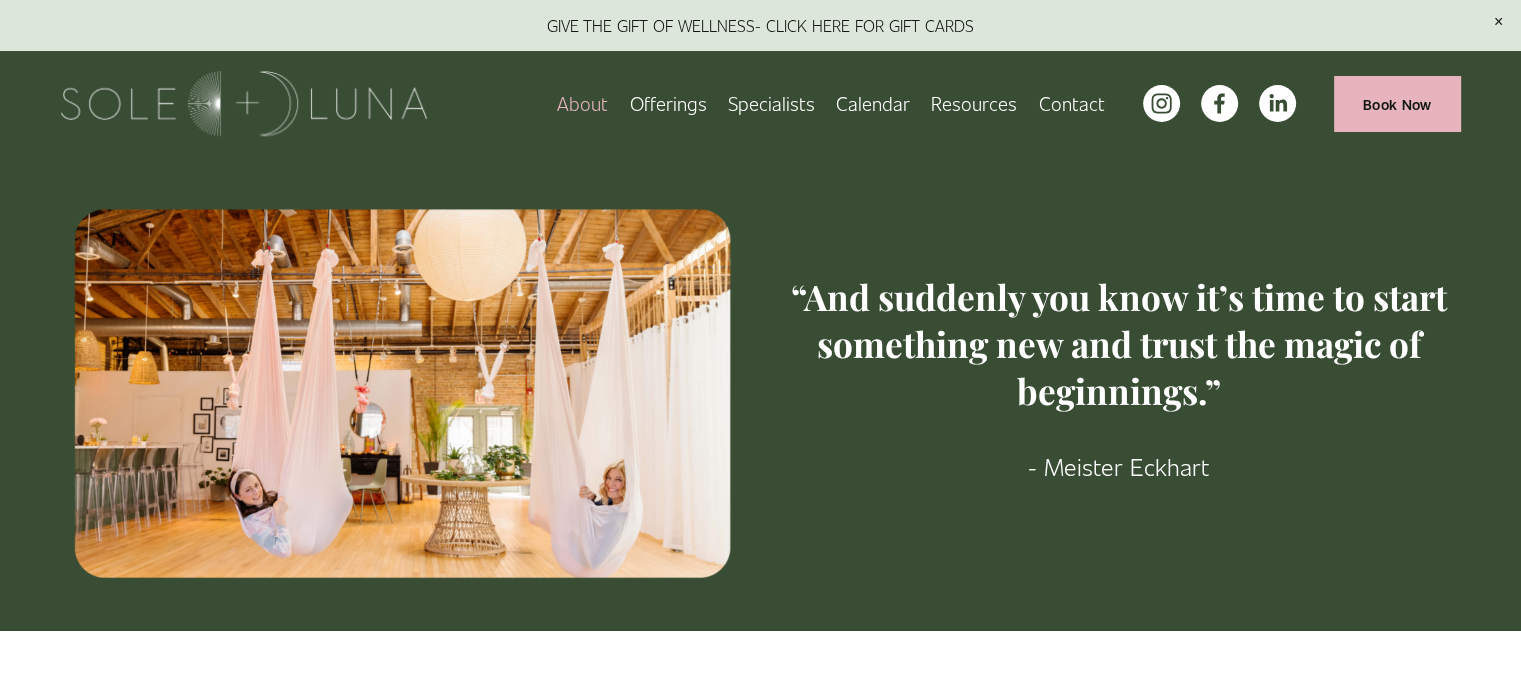 click on "Retail" at bounding box center (0, 0) 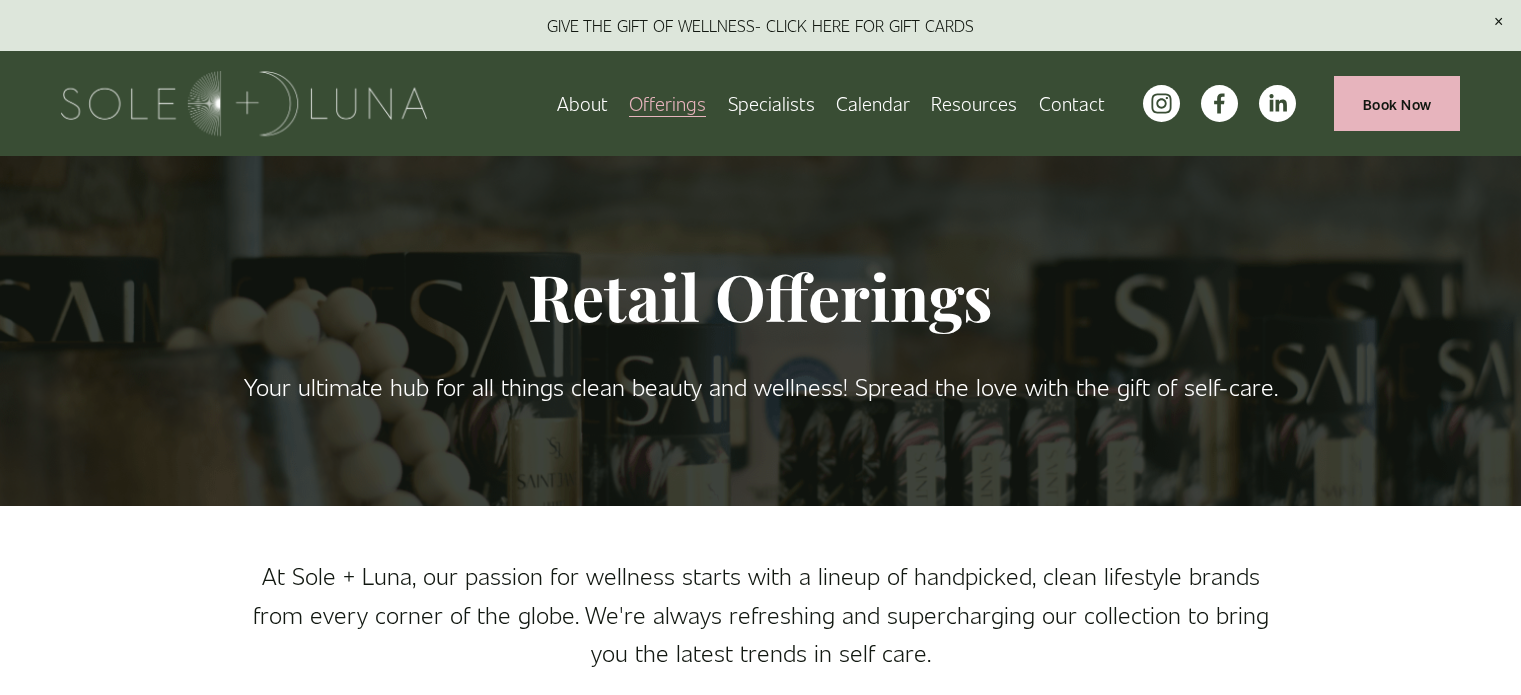 scroll, scrollTop: 0, scrollLeft: 0, axis: both 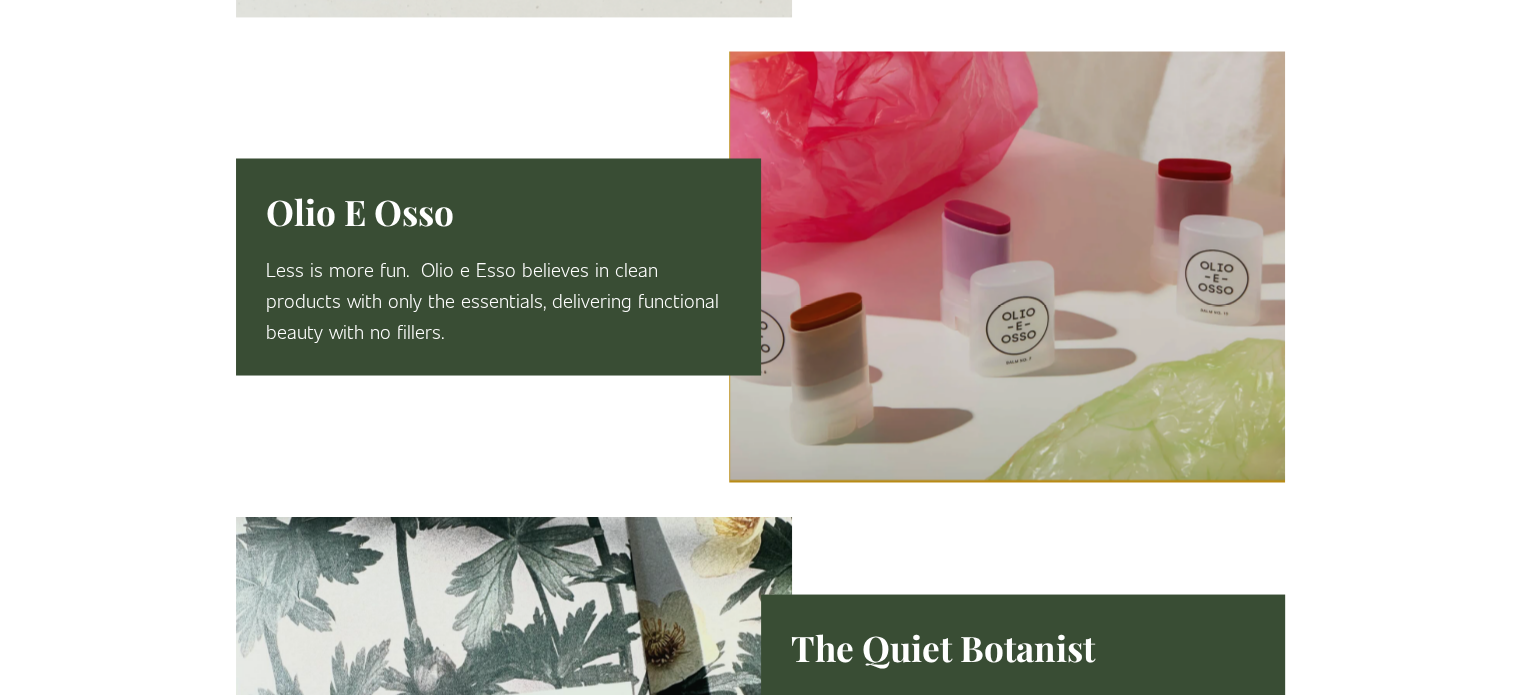 click on "Olio E Osso" at bounding box center (498, 211) 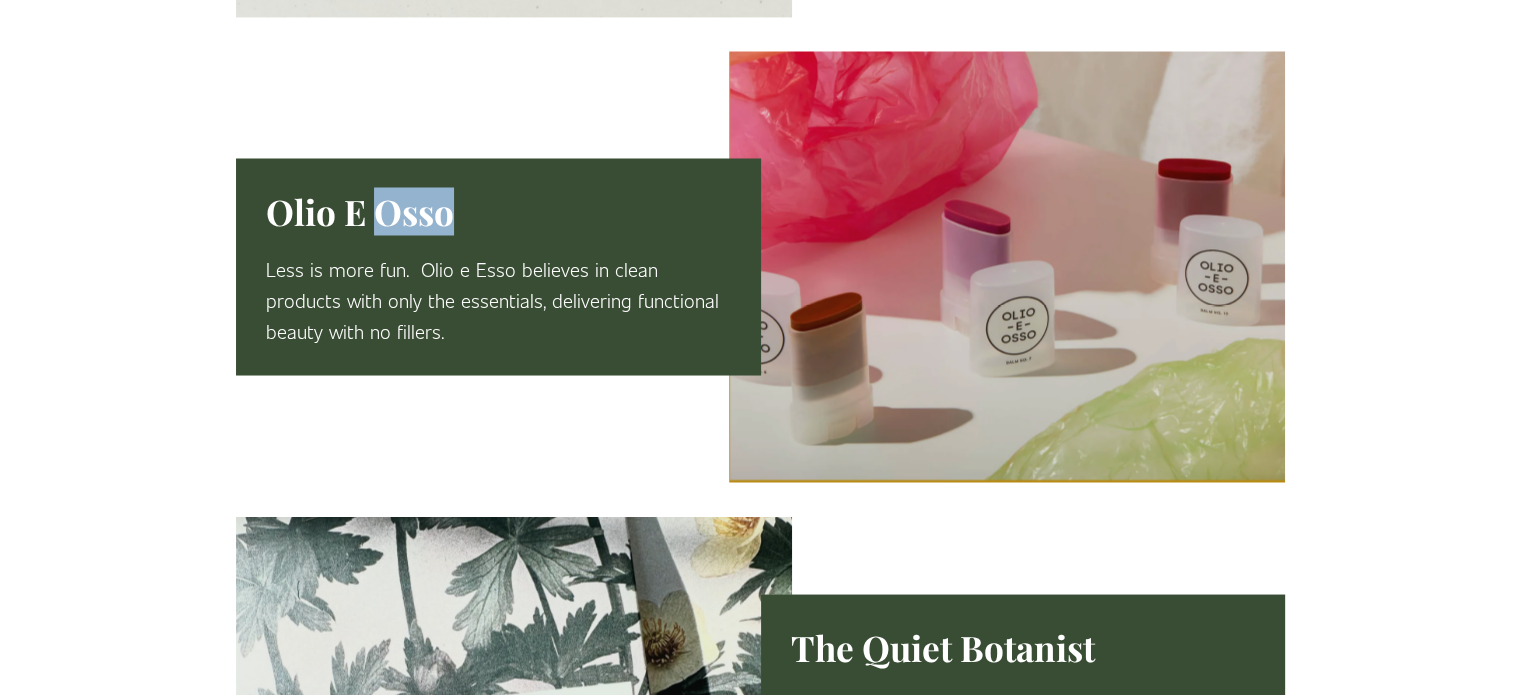 click on "Olio E Osso" at bounding box center (360, 210) 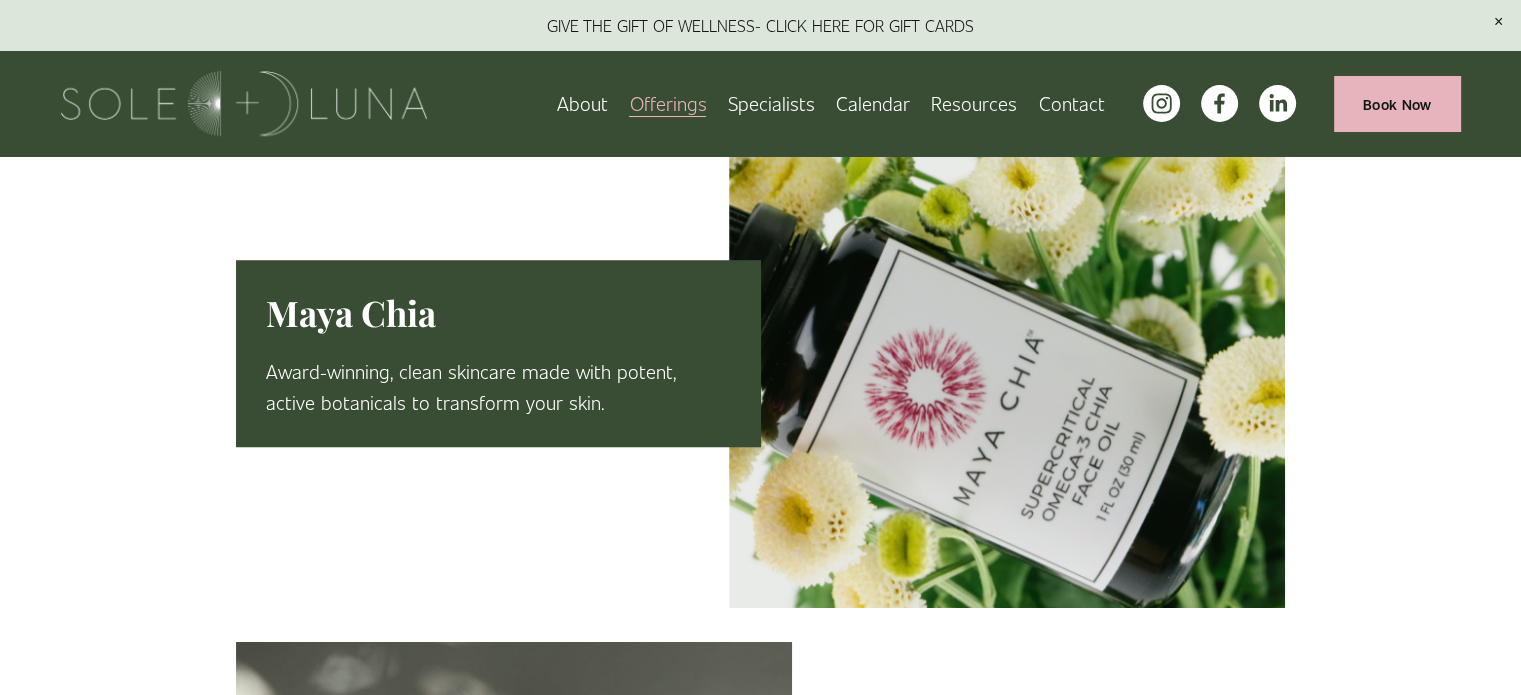 scroll, scrollTop: 1456, scrollLeft: 0, axis: vertical 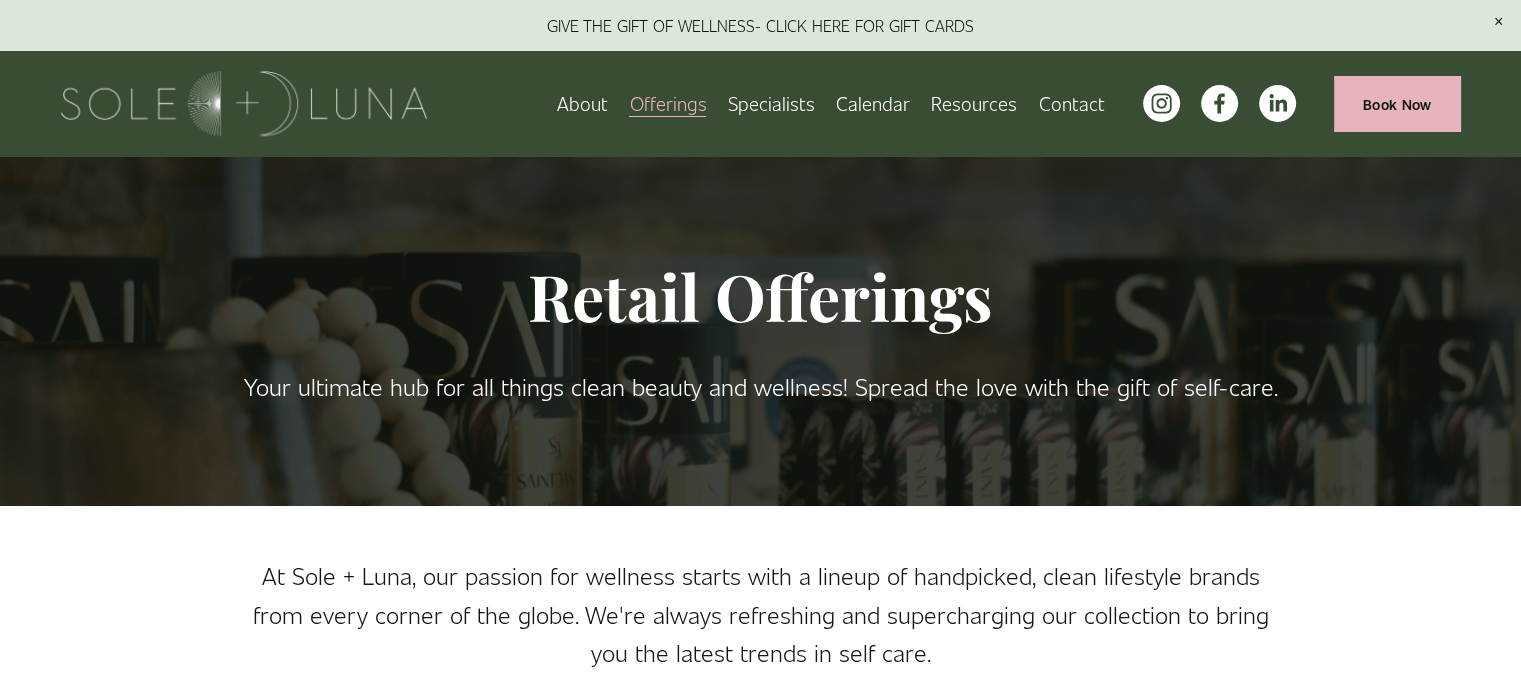 click on "Specialists" at bounding box center [771, 103] 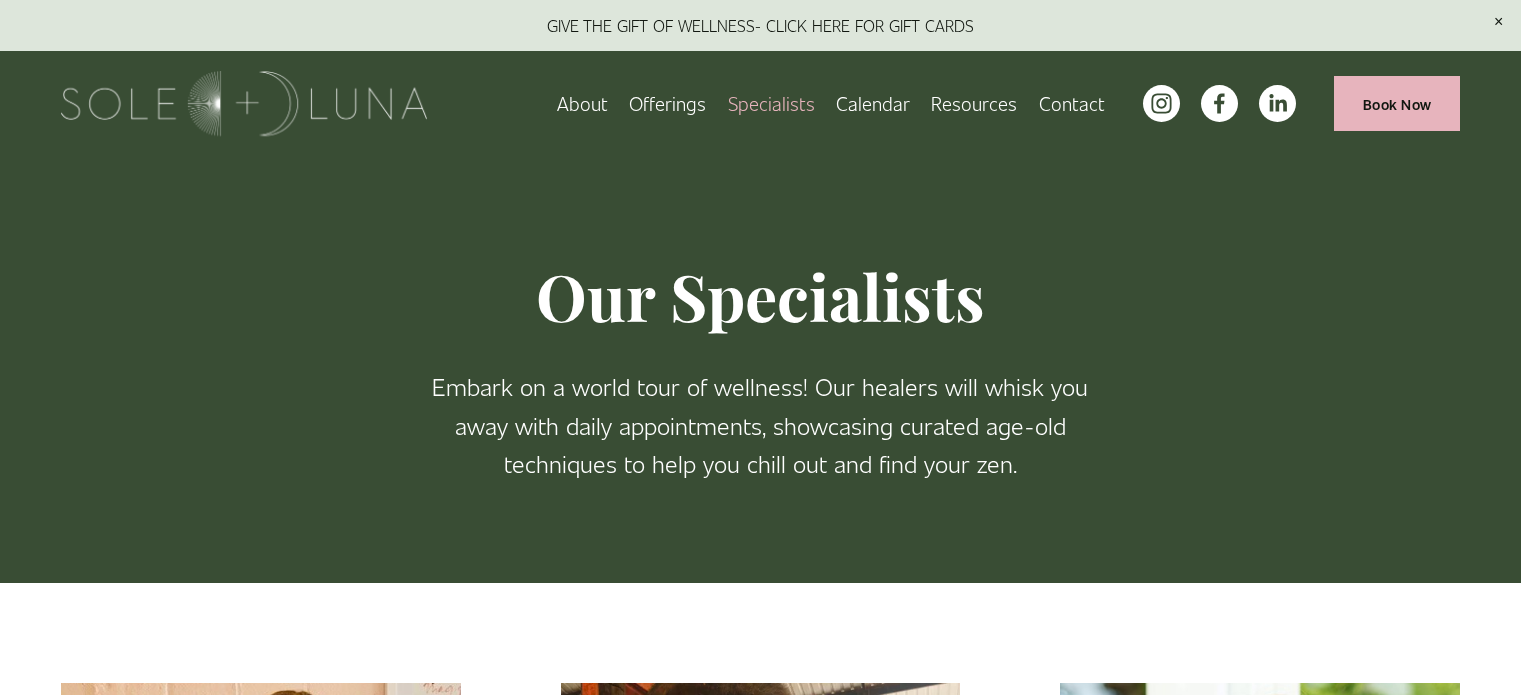 scroll, scrollTop: 0, scrollLeft: 0, axis: both 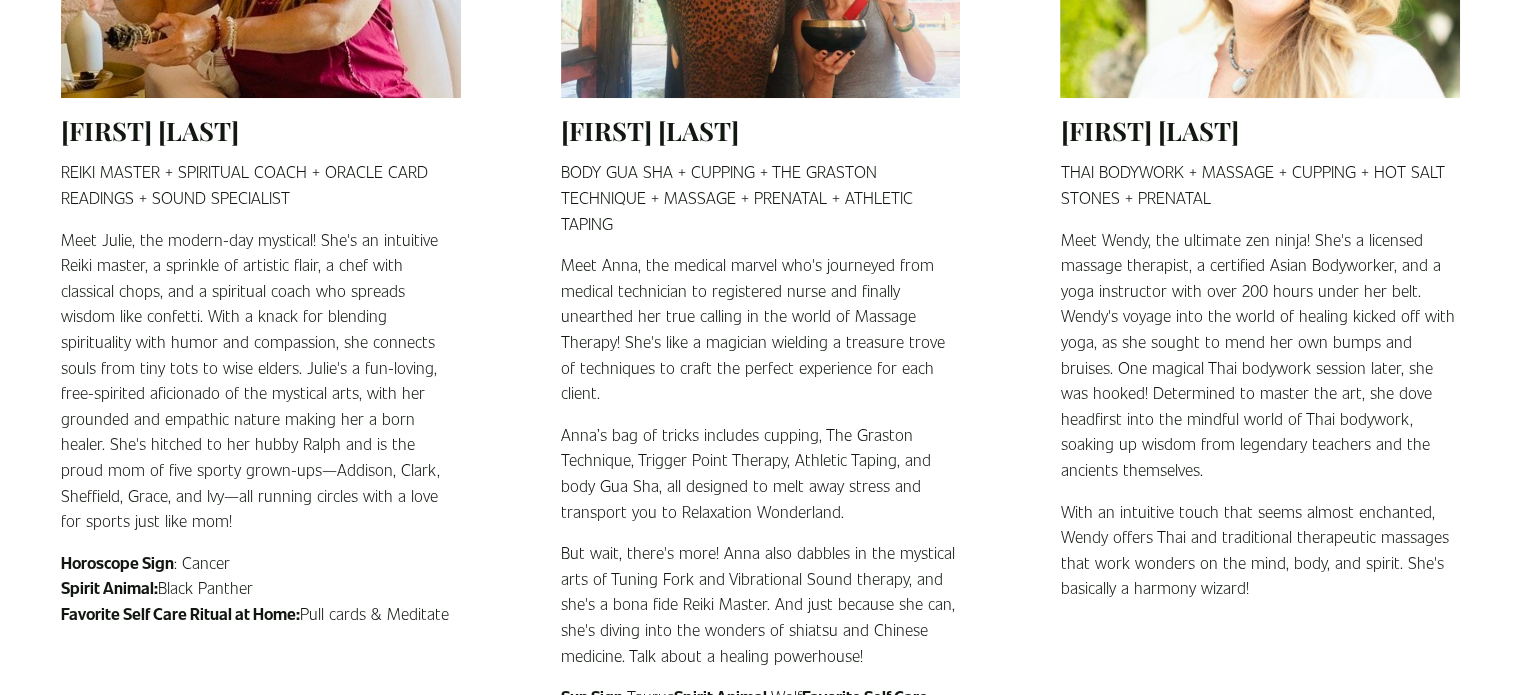 click on "REIKI MASTER + SPIRITUAL COACH + ORACLE CARD READINGS + SOUND SPECIALIST Meet [FIRST], the modern-day mystical! She's an intuitive Reiki master, a sprinkle of artistic flair, a chef with classical chops, and a spiritual coach who spreads wisdom like confetti. With a knack for blending spirituality with humor and compassion, she connects souls from tiny tots to wise elders. [FIRST]'s a fun-loving, free-spirited aficionado of the mystical arts, with her grounded and empathic nature making her a born healer. She's hitched to her hubby [LAST] and is the proud mom of five sporty grown-ups—Addison, Clark, Sheffield, Grace, and Ivy—all running circles with a love for sports just like mom! Horoscope Sign : Cancer Spirit Animal:  Black Panther Favorite Self Care Ritual at Home:  Pull cards & Meditate" 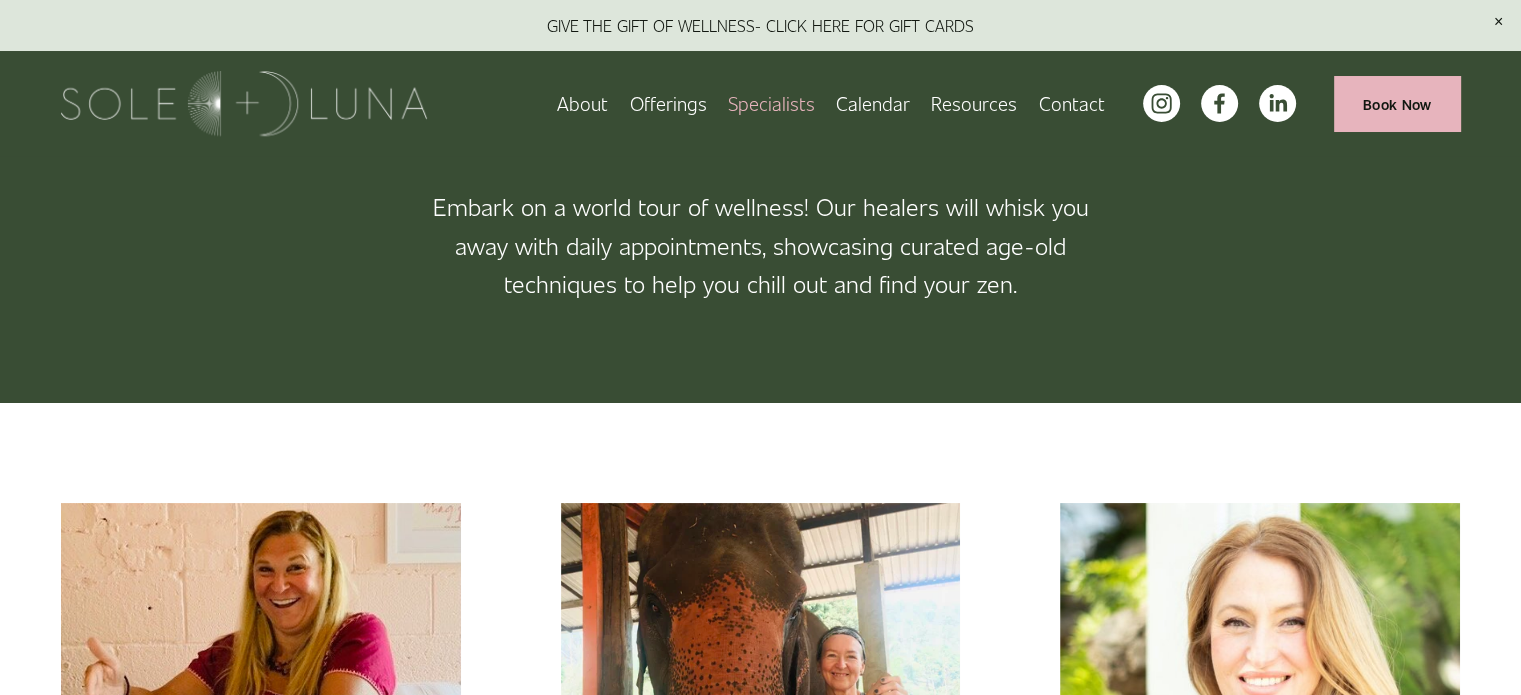 scroll, scrollTop: 0, scrollLeft: 0, axis: both 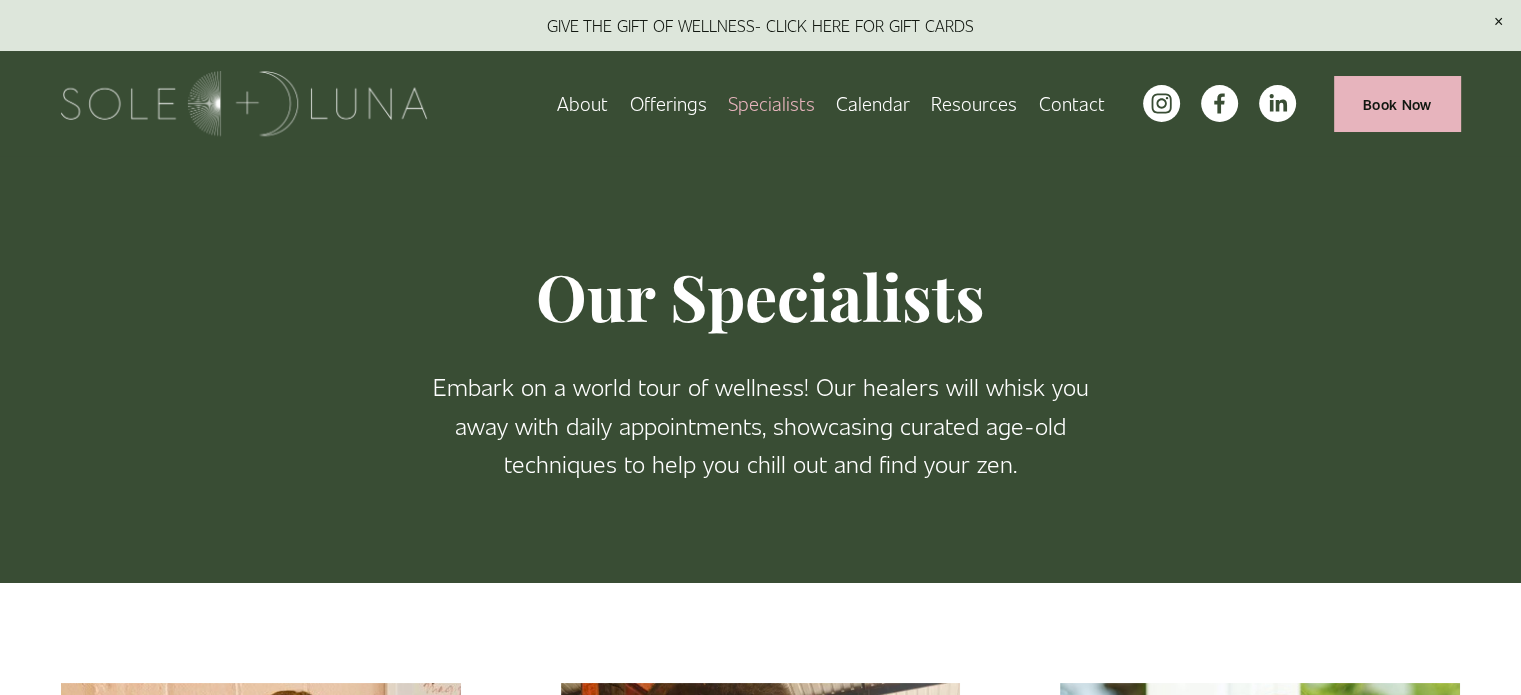click on "Retail" at bounding box center (0, 0) 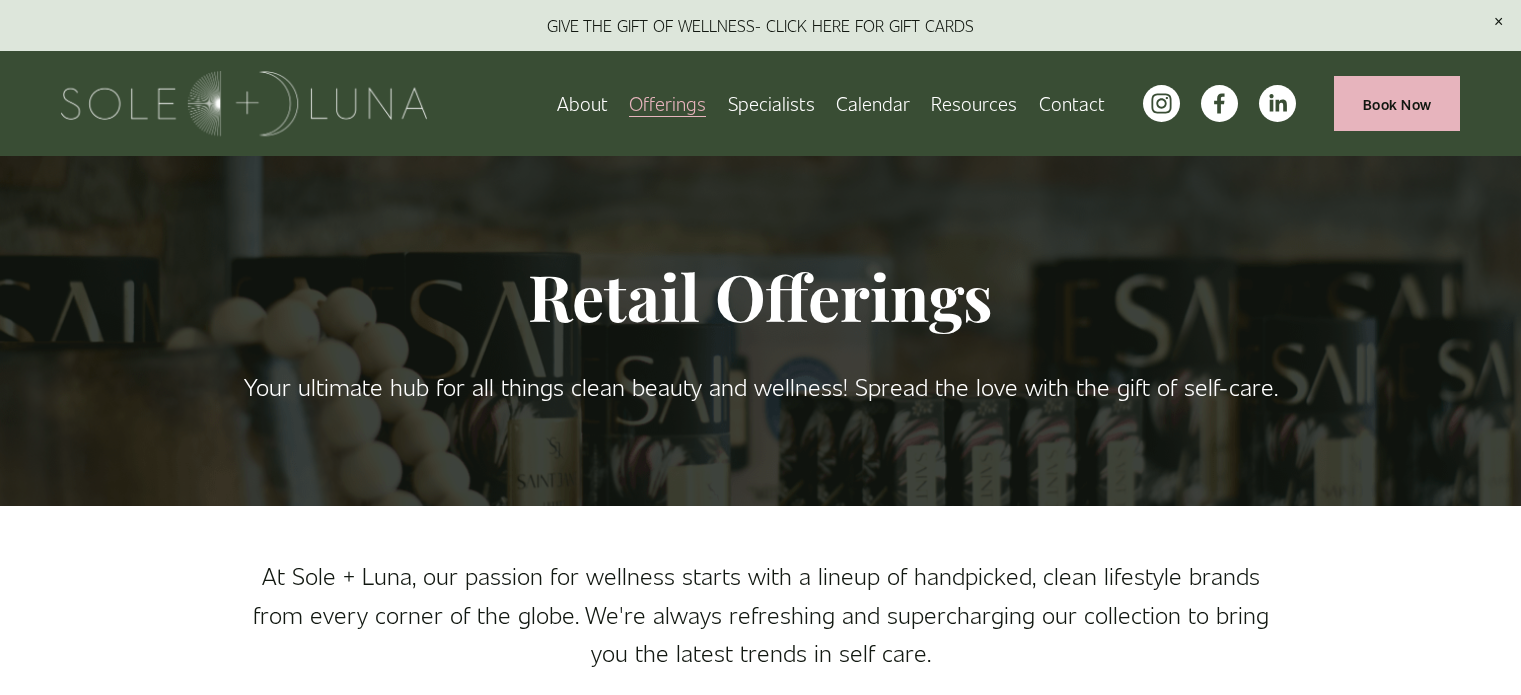 scroll, scrollTop: 0, scrollLeft: 0, axis: both 